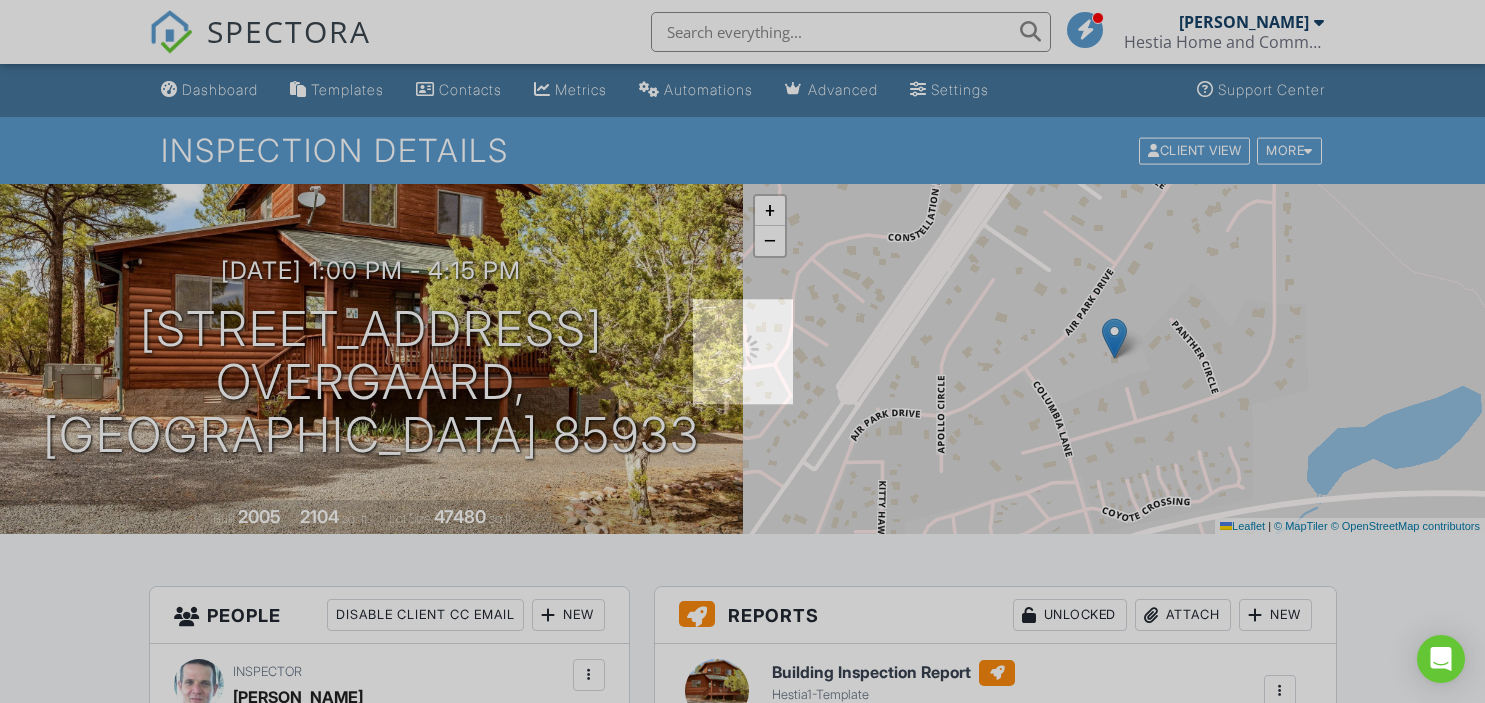 scroll, scrollTop: 0, scrollLeft: 0, axis: both 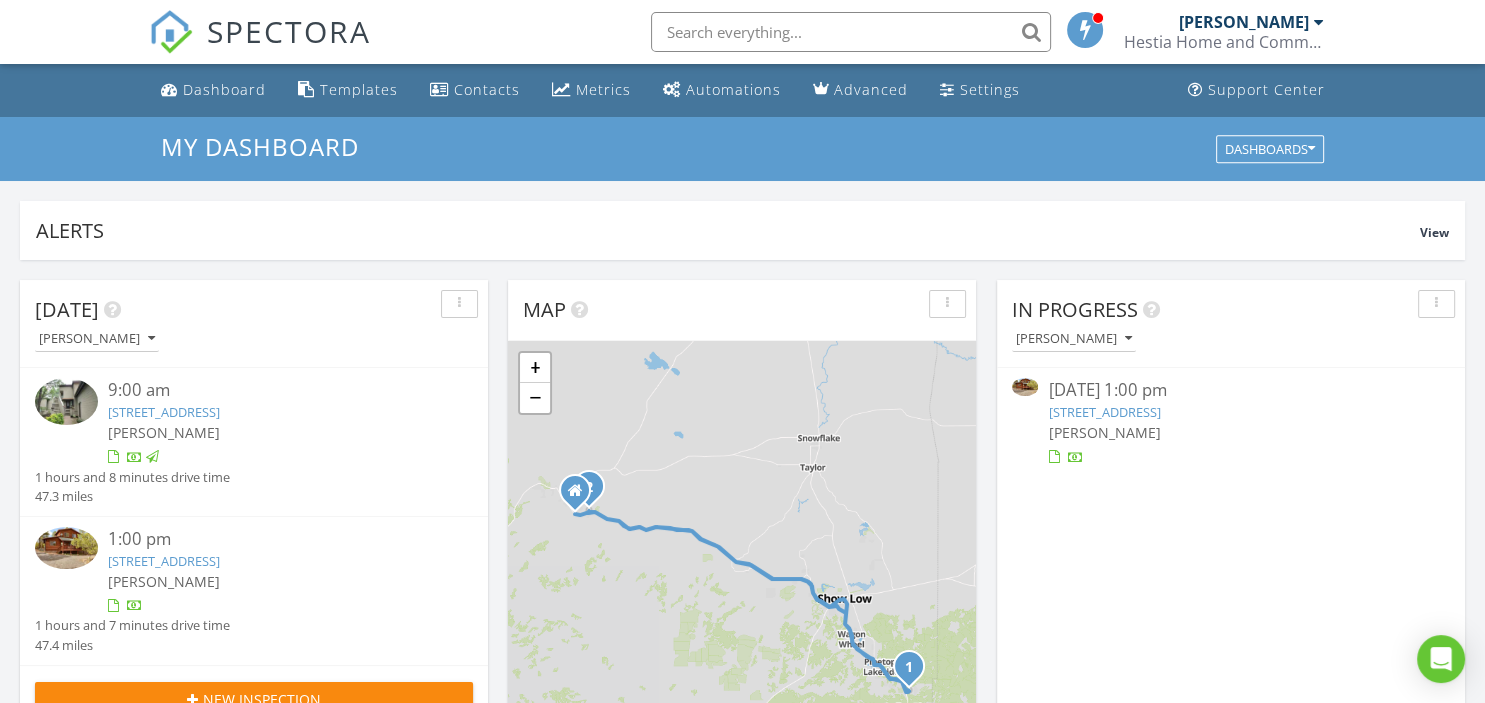 click on "2761 Jaguar Circle , OVERGAARD, AZ 85933" at bounding box center (164, 561) 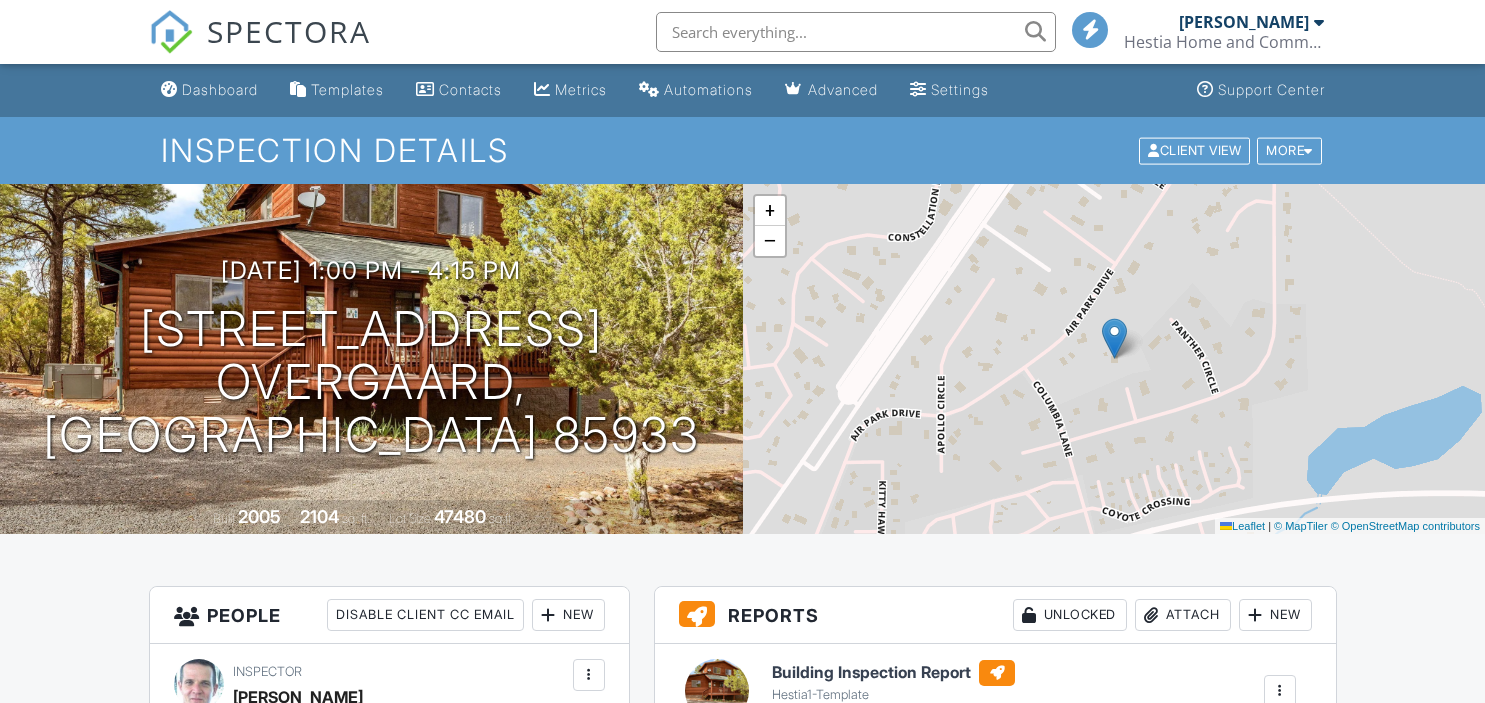 scroll, scrollTop: 0, scrollLeft: 0, axis: both 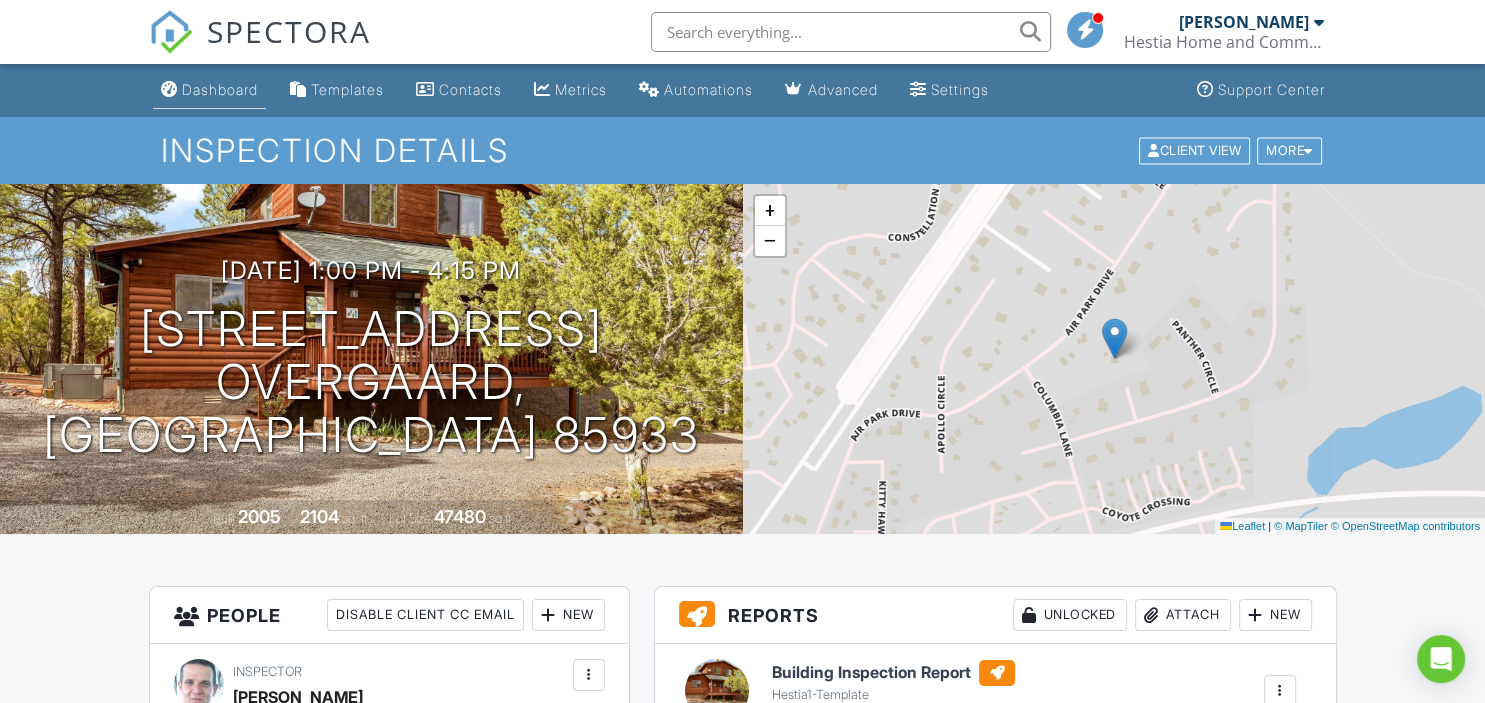 click on "Dashboard" at bounding box center (220, 89) 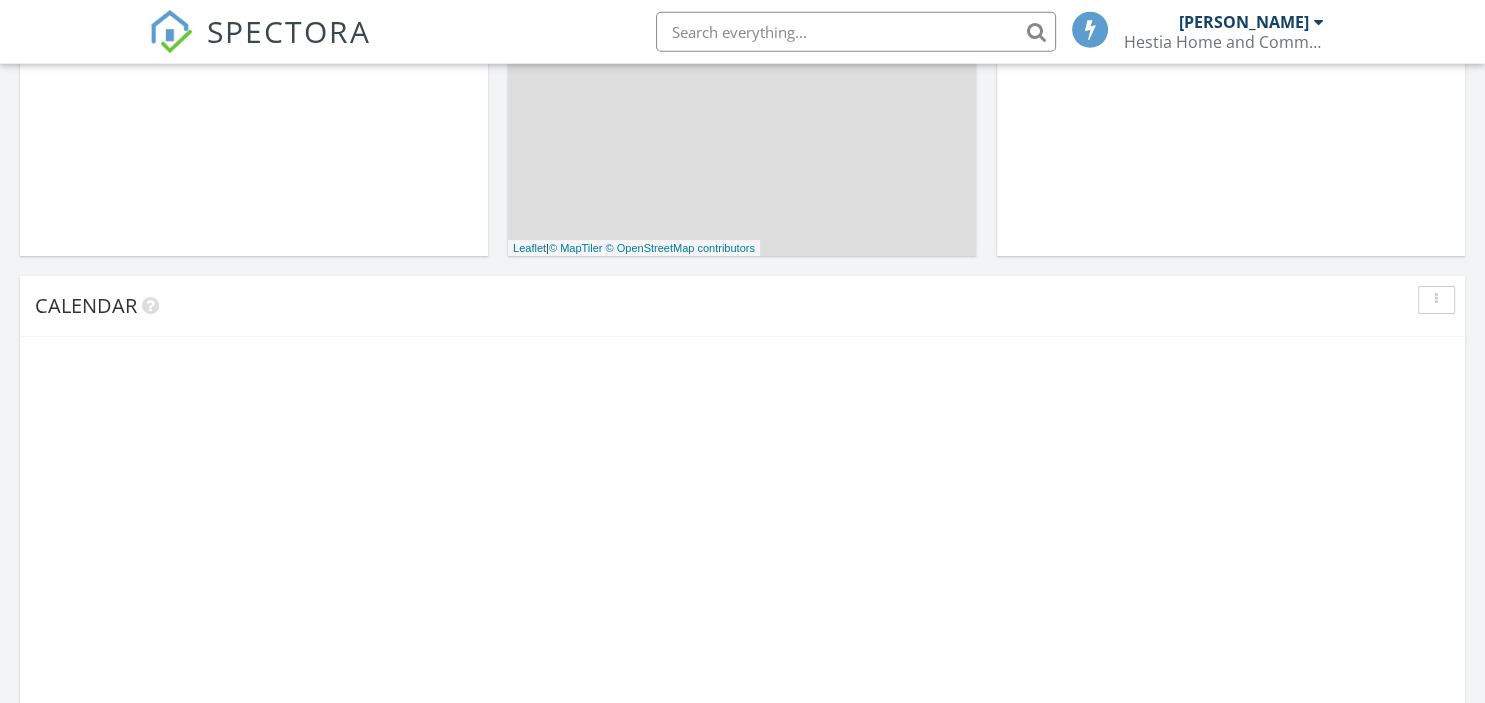 scroll, scrollTop: 864, scrollLeft: 0, axis: vertical 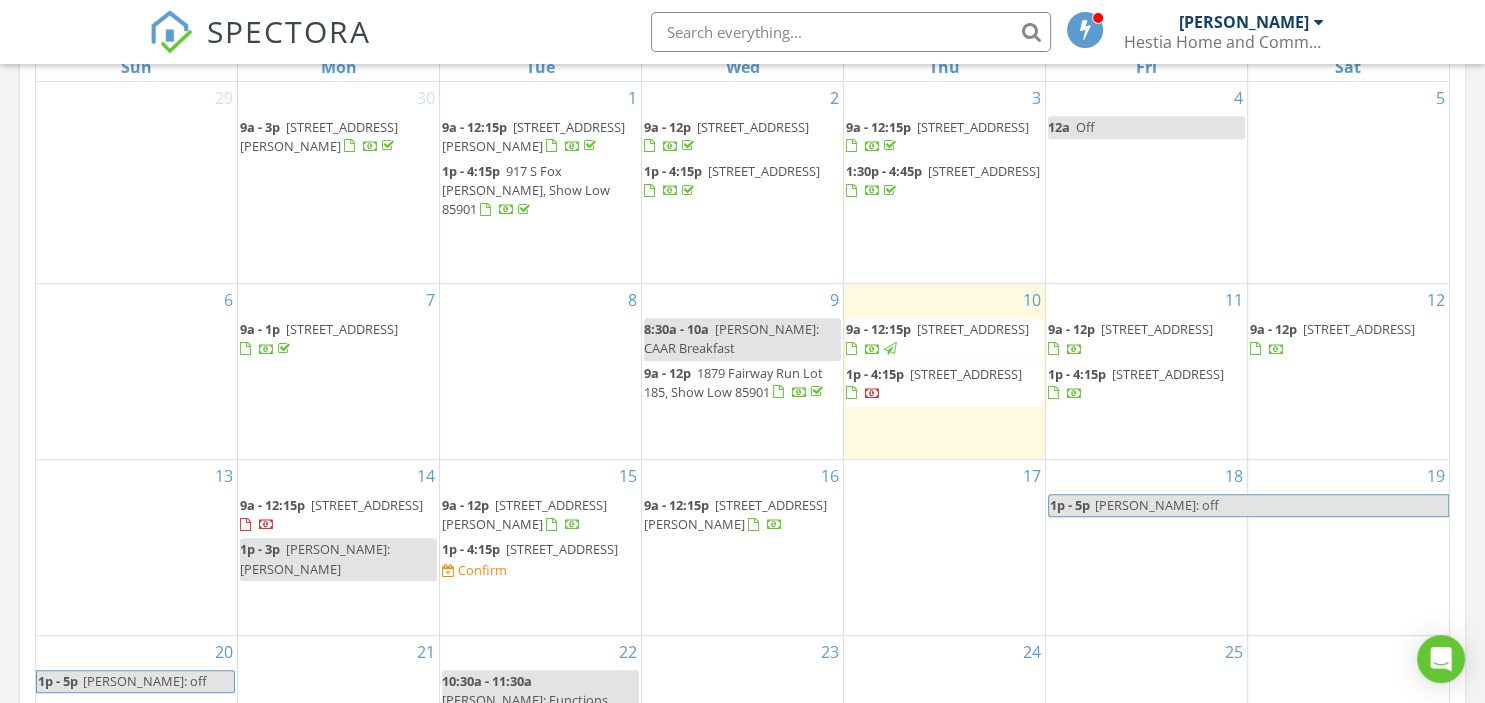 click on "2761 Jaguar Circle , OVERGAARD 85933" at bounding box center (966, 374) 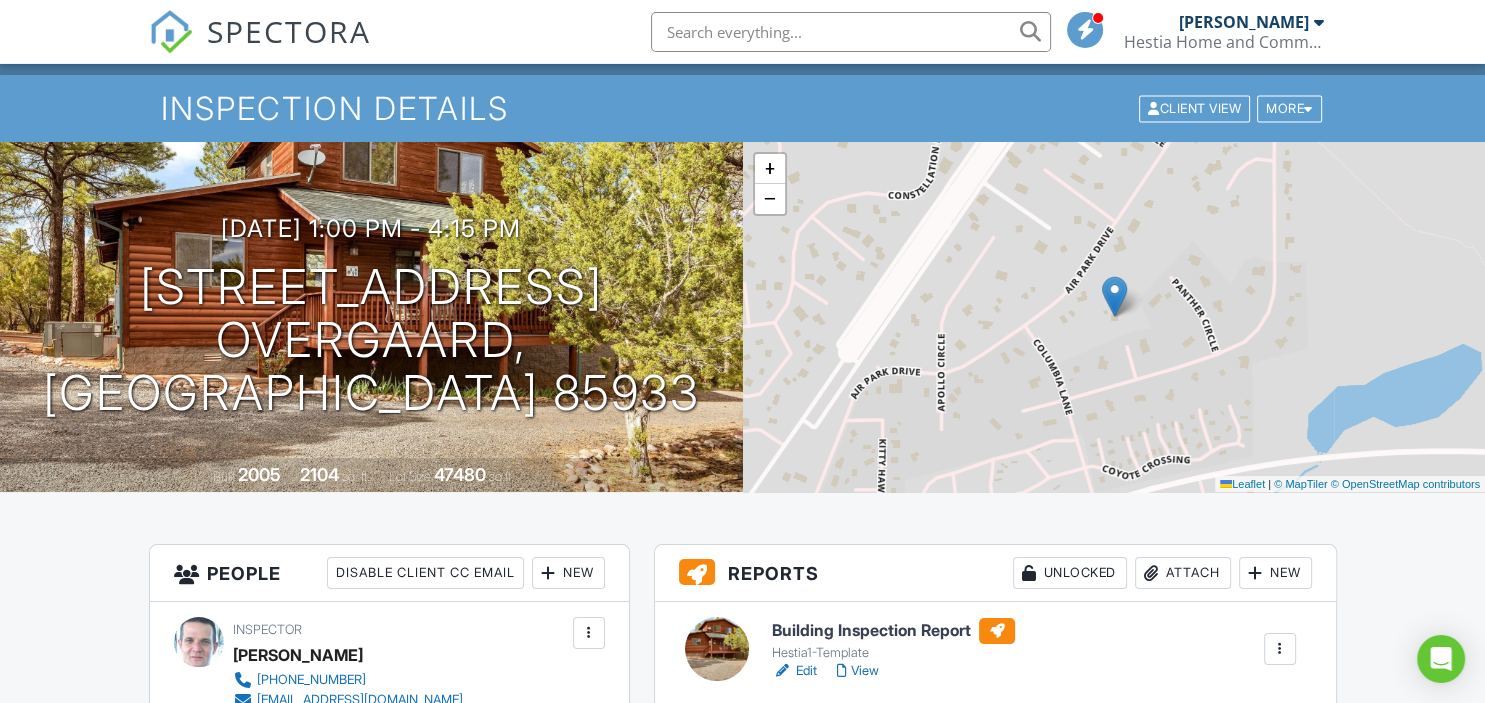 scroll, scrollTop: 0, scrollLeft: 0, axis: both 